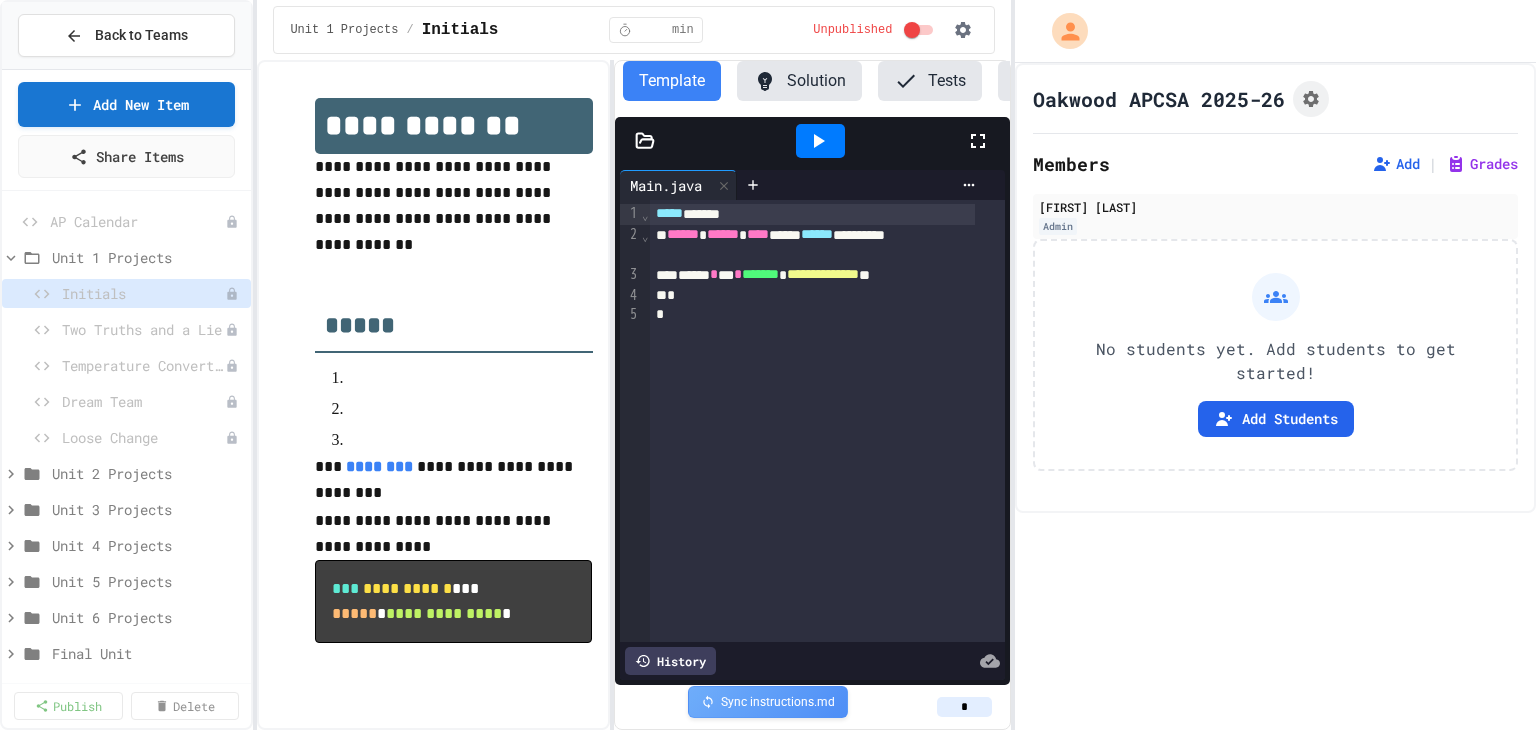 scroll, scrollTop: 0, scrollLeft: 0, axis: both 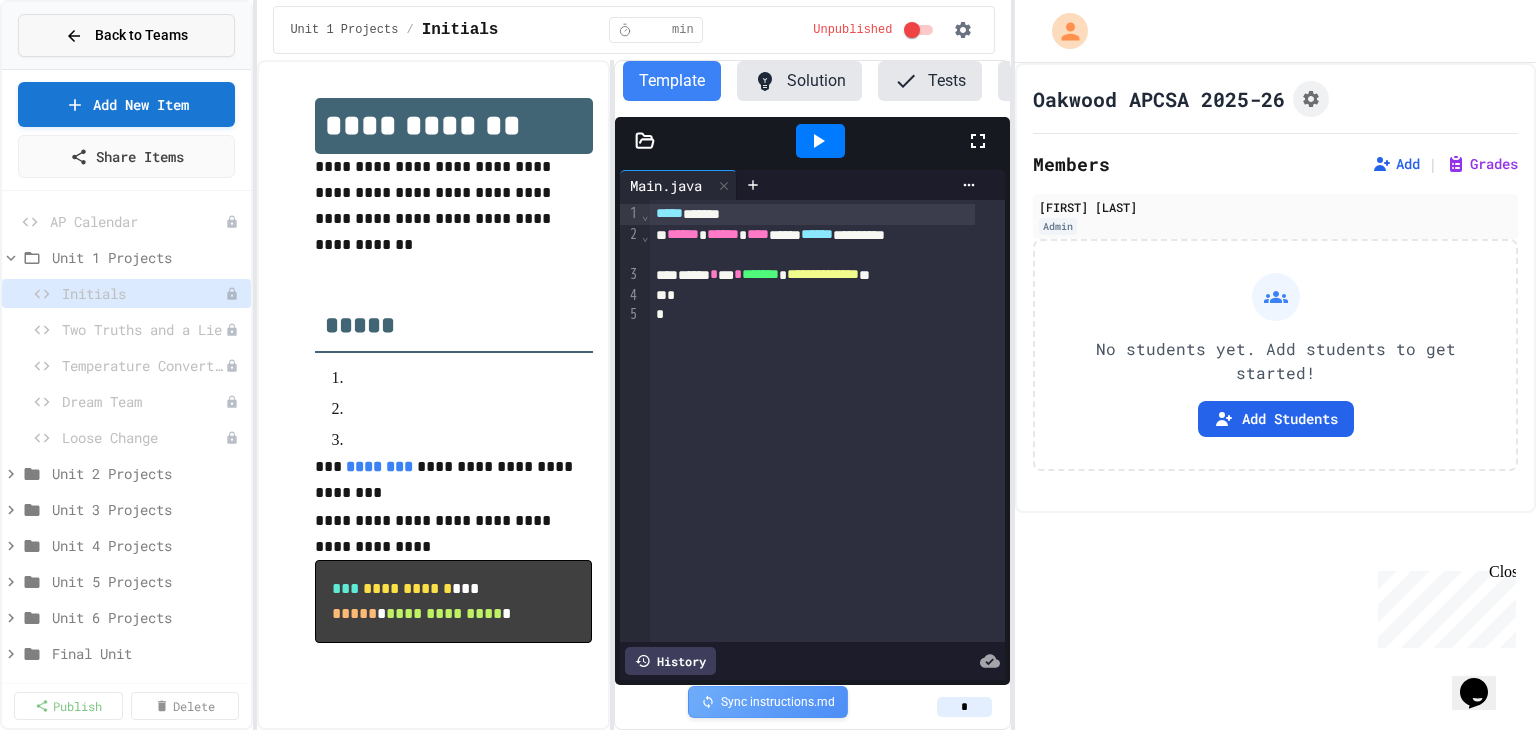 click on "Back to Teams" at bounding box center [141, 35] 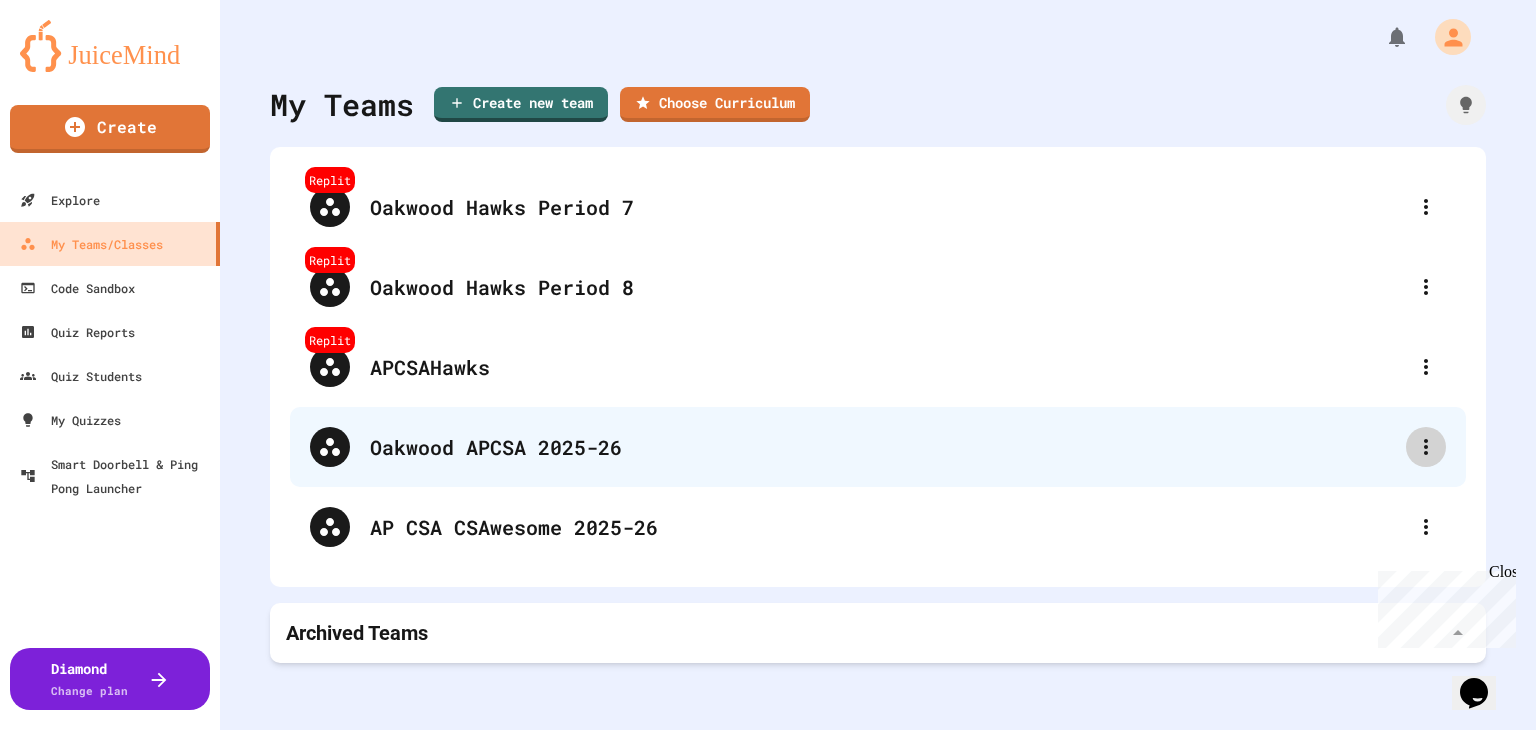 click 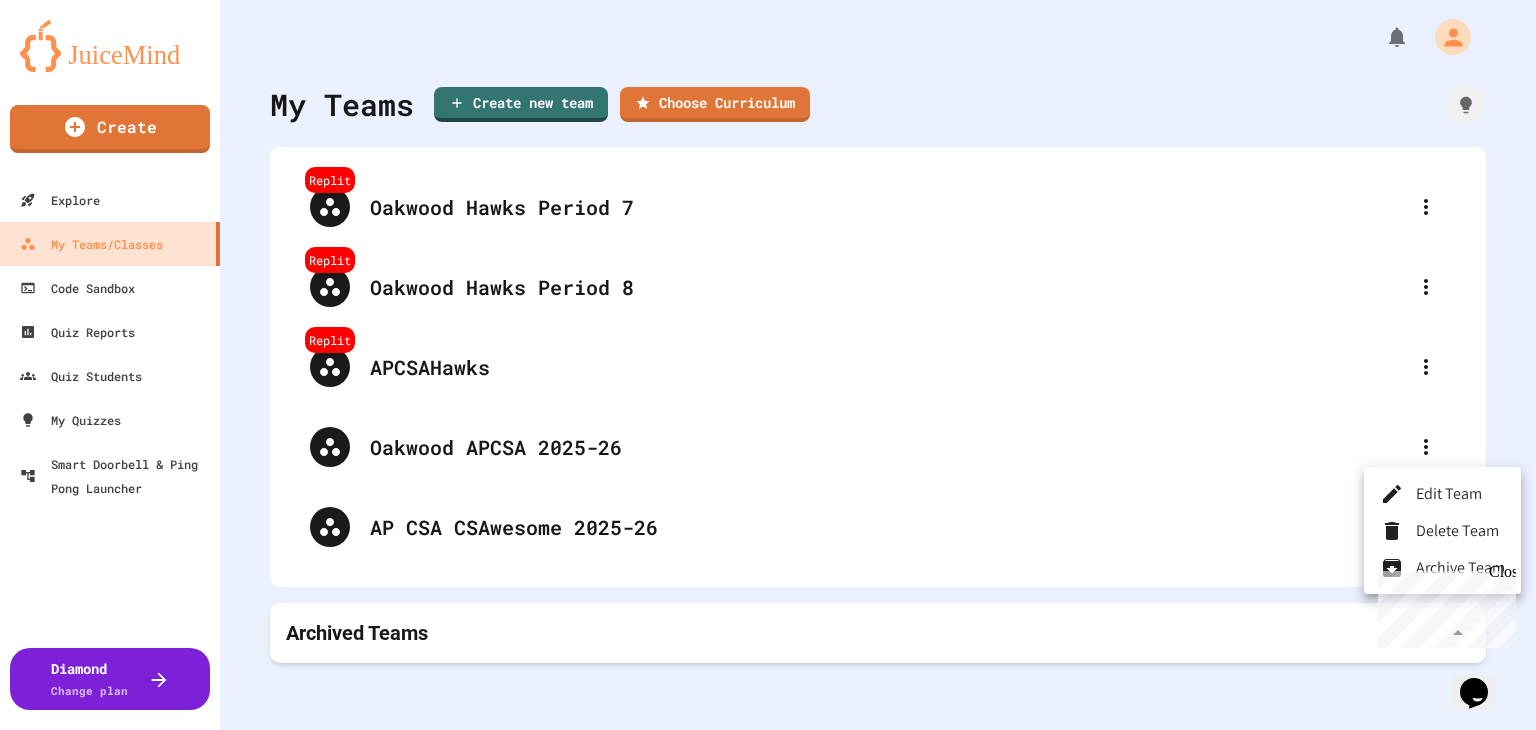 click at bounding box center [768, 365] 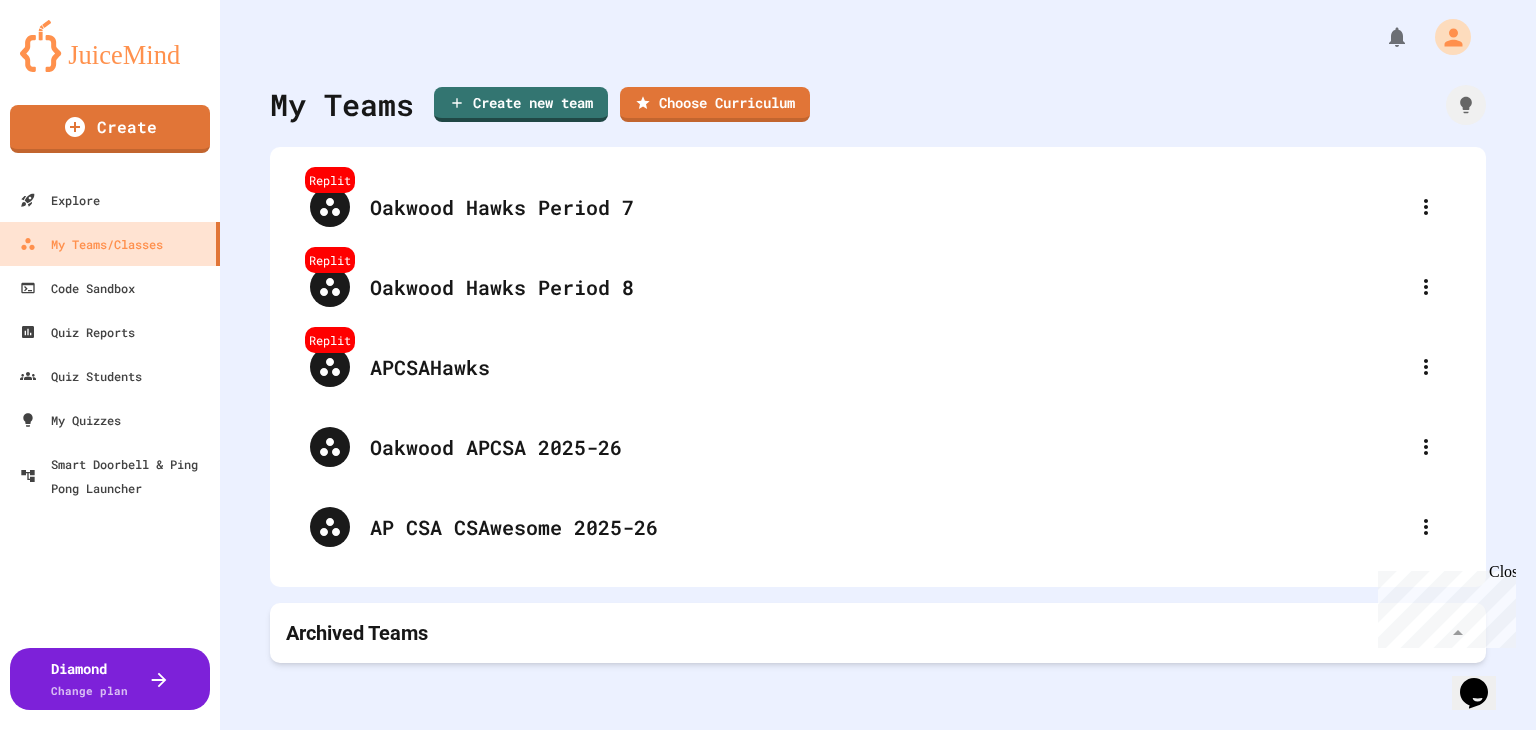 click 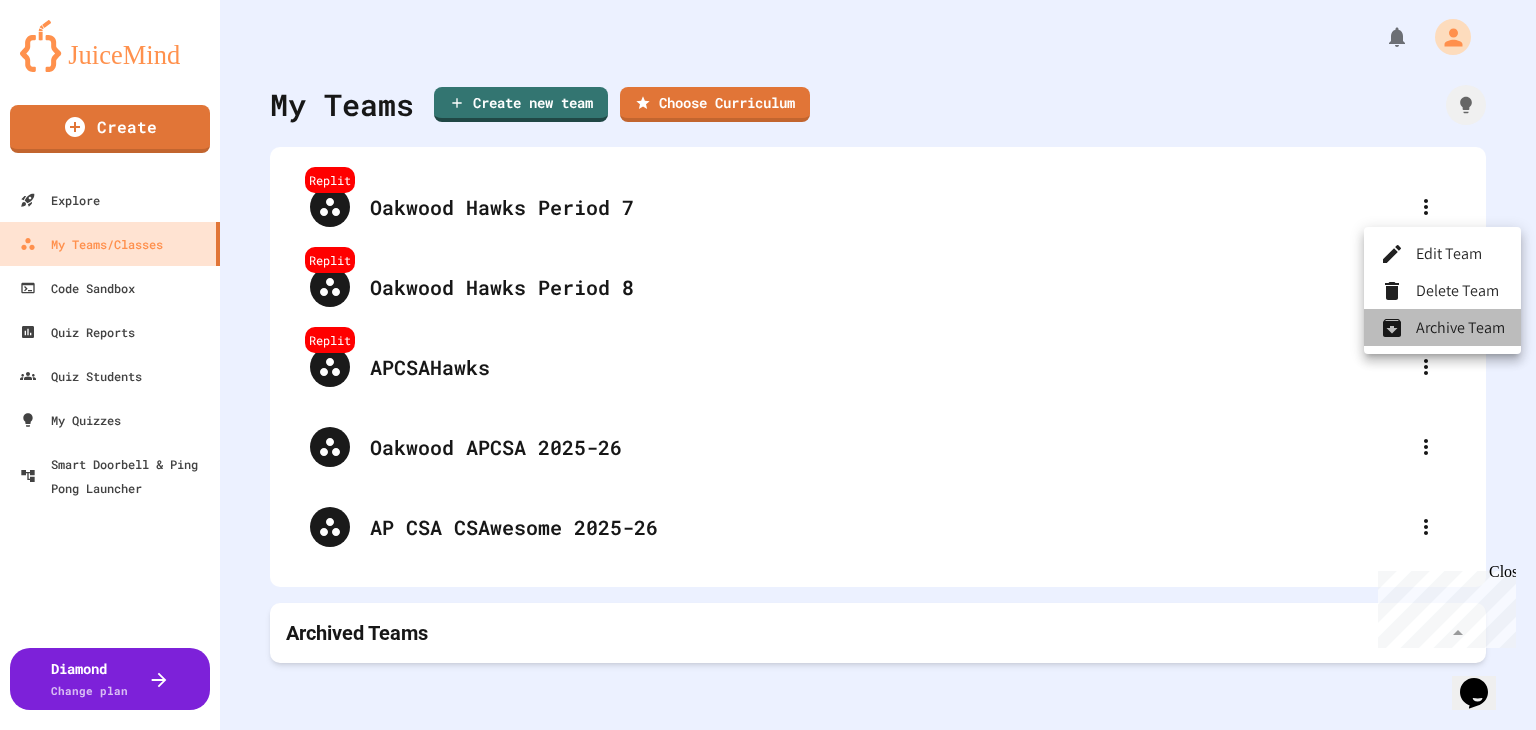 click on "Archive Team" at bounding box center (1442, 327) 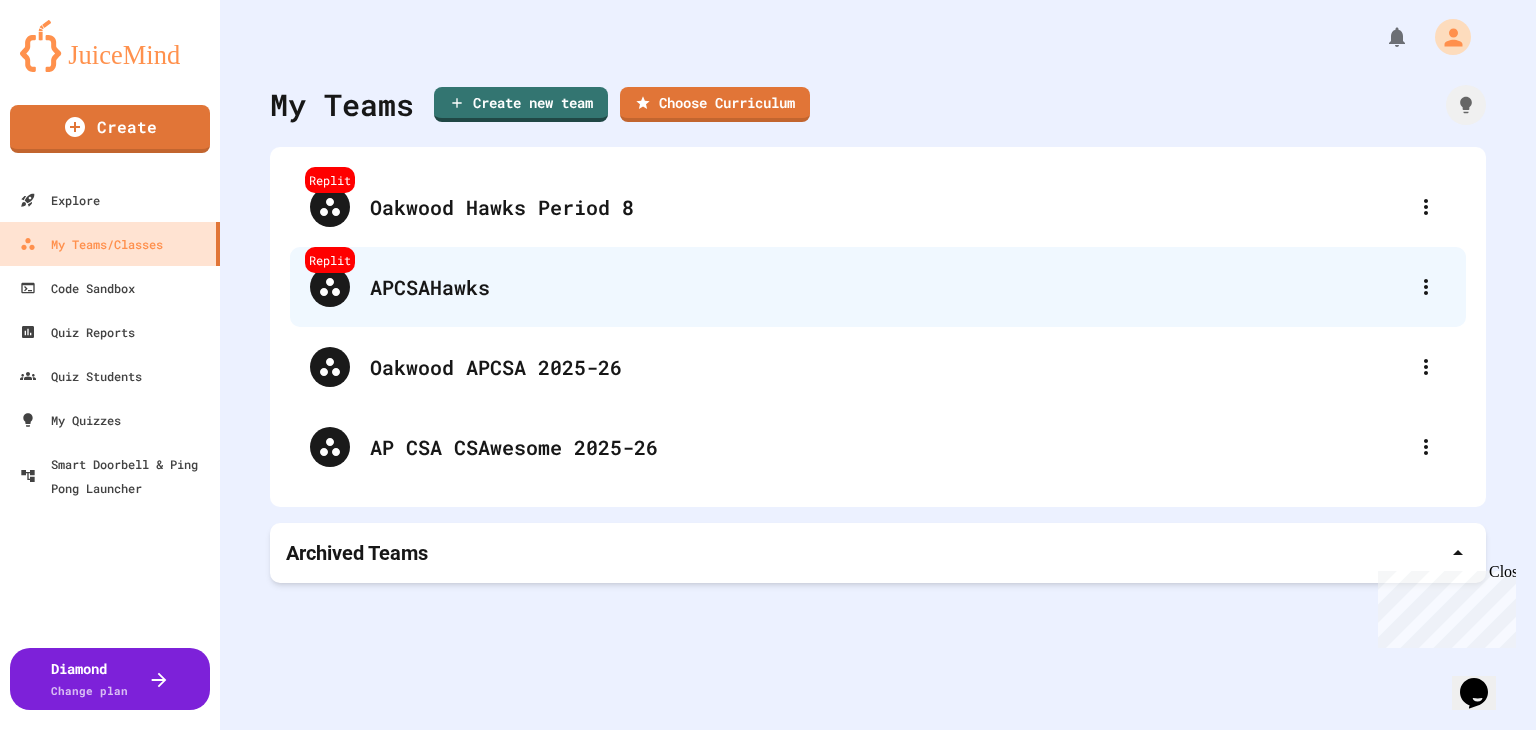 click on "APCSAHawks" at bounding box center [888, 287] 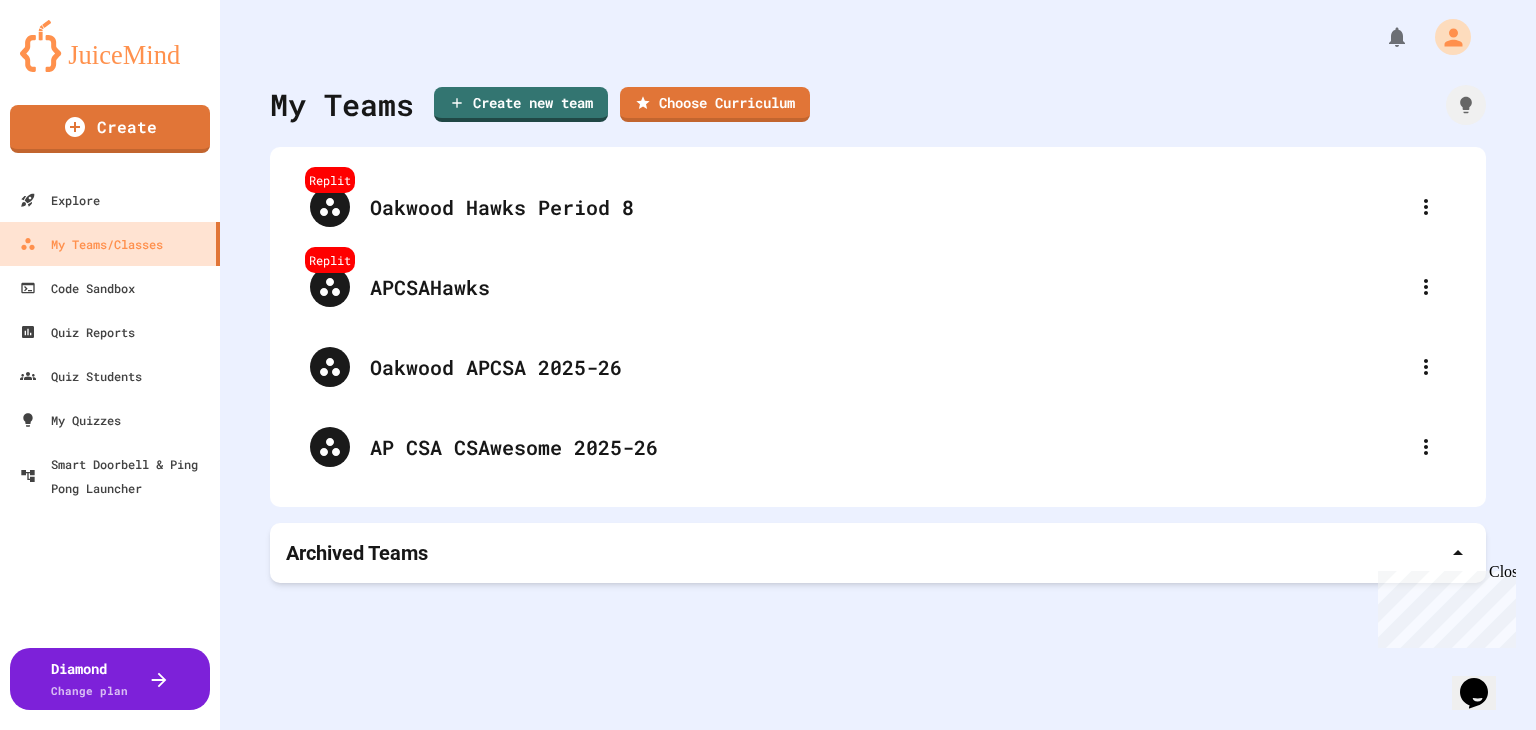 click 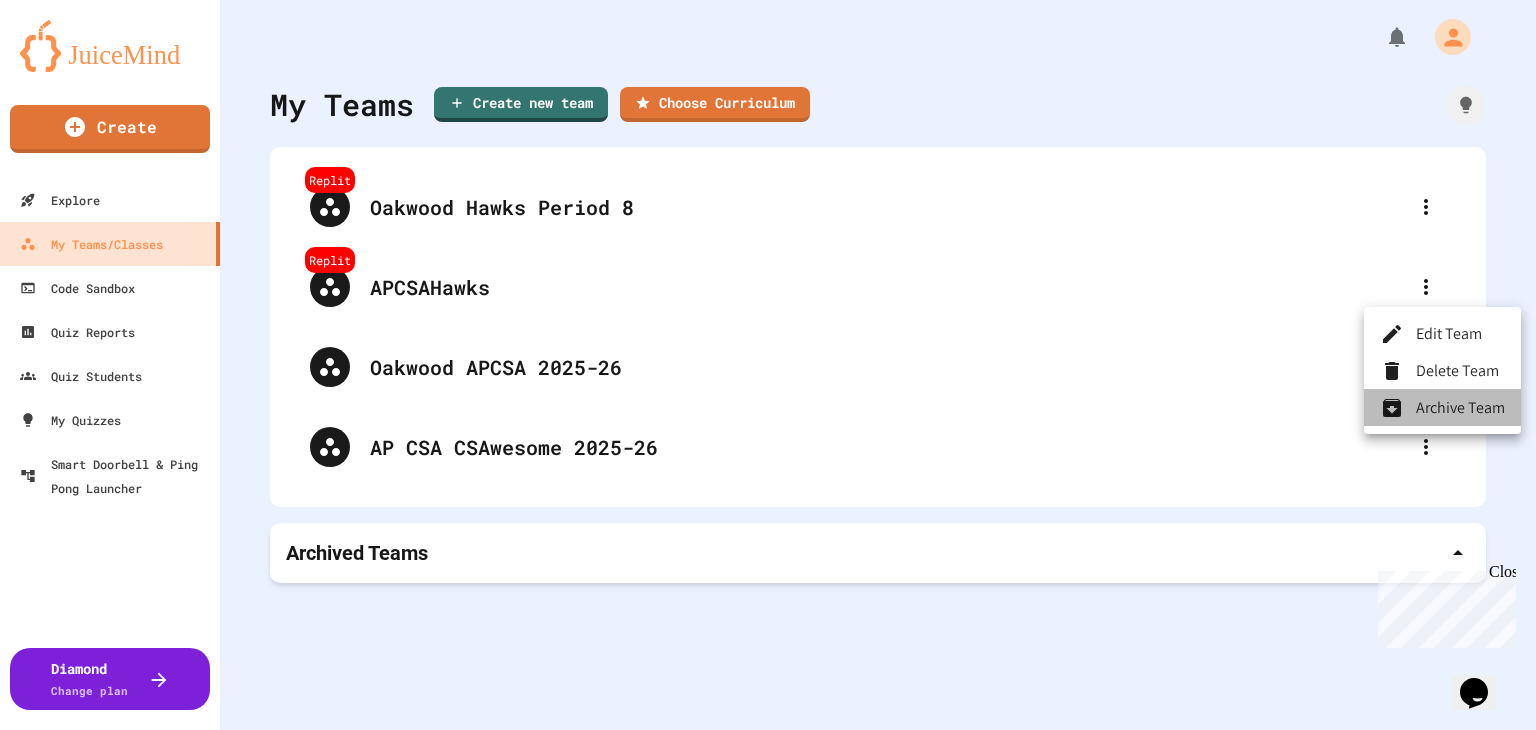 click at bounding box center (1398, 407) 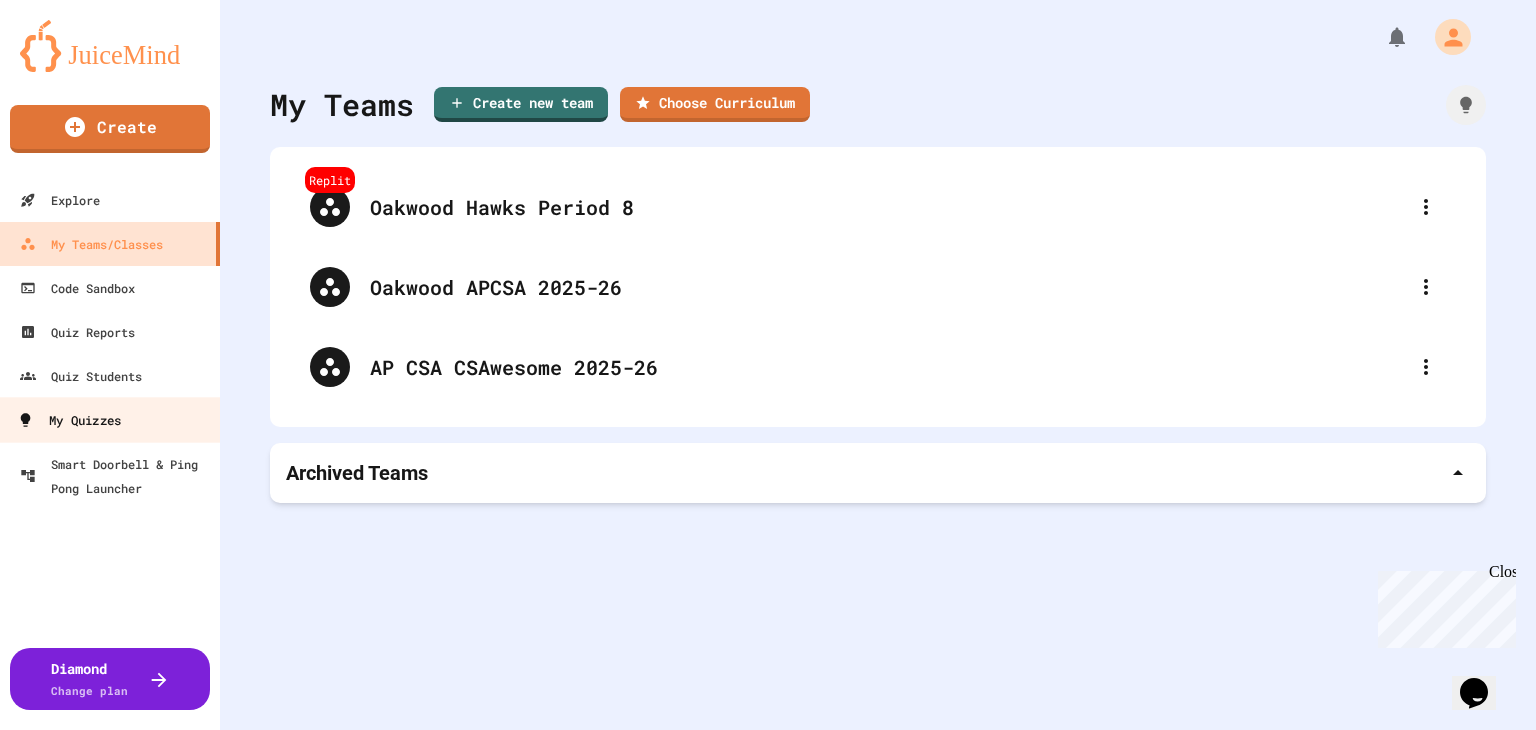 click on "My Quizzes" at bounding box center (110, 419) 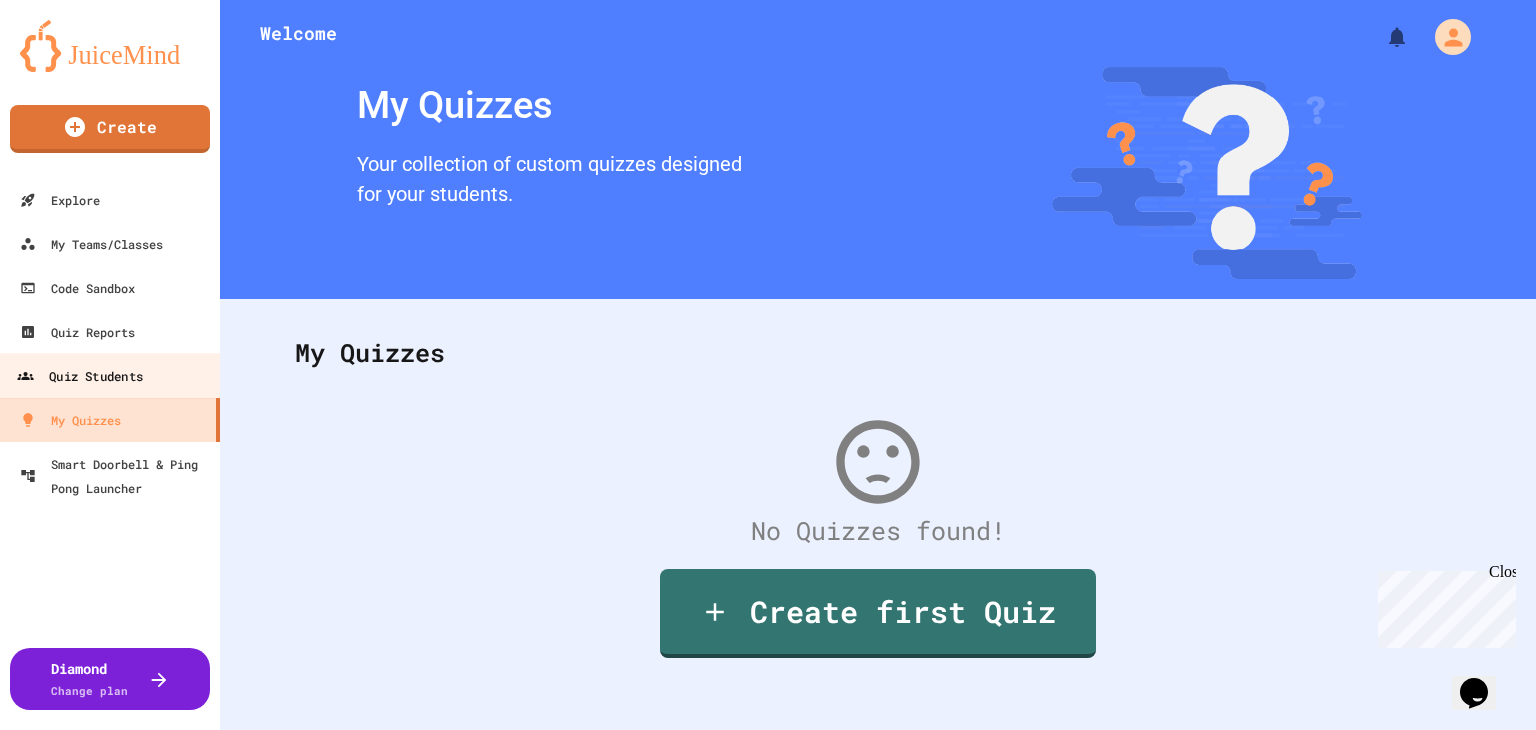 click on "Quiz Students" at bounding box center (80, 376) 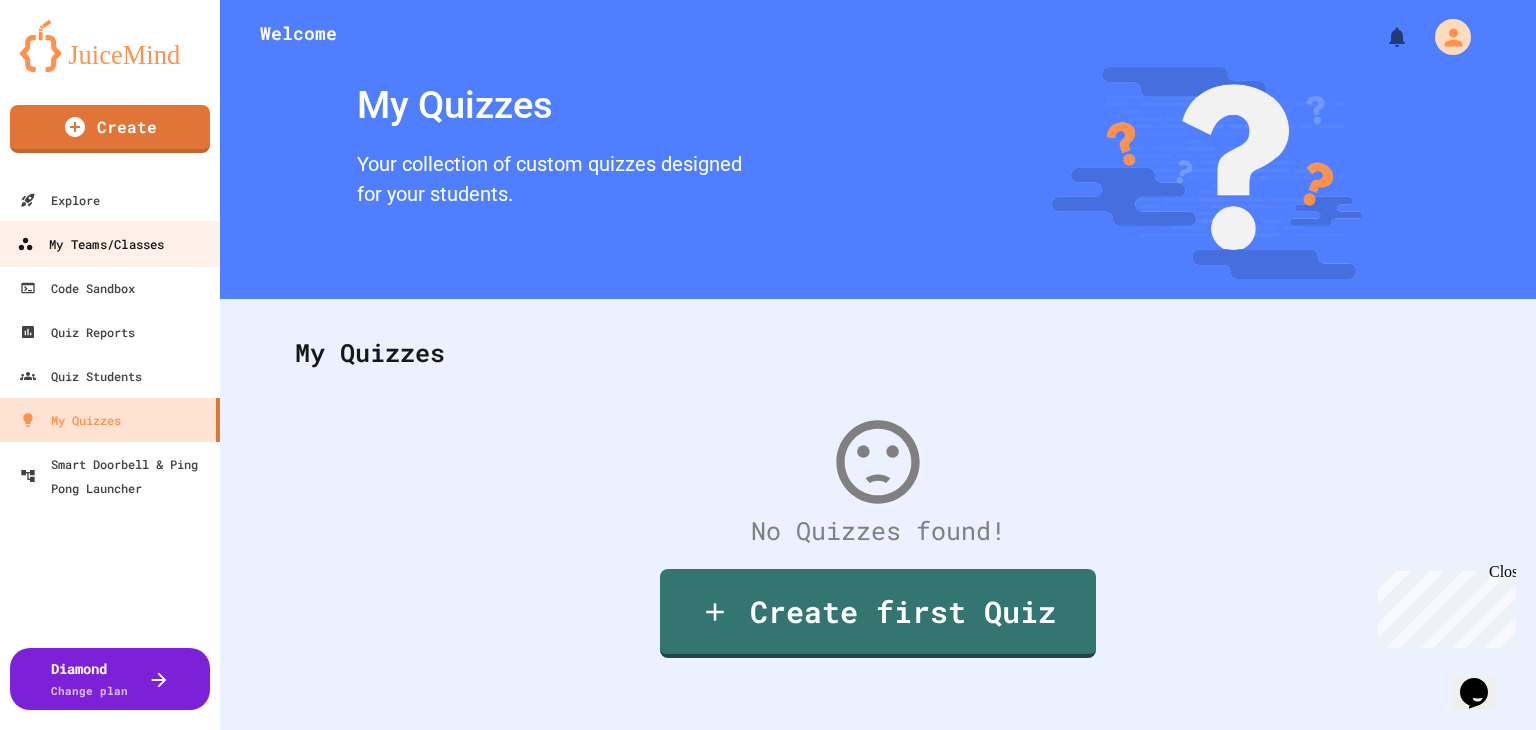 click on "My Teams/Classes" at bounding box center (90, 244) 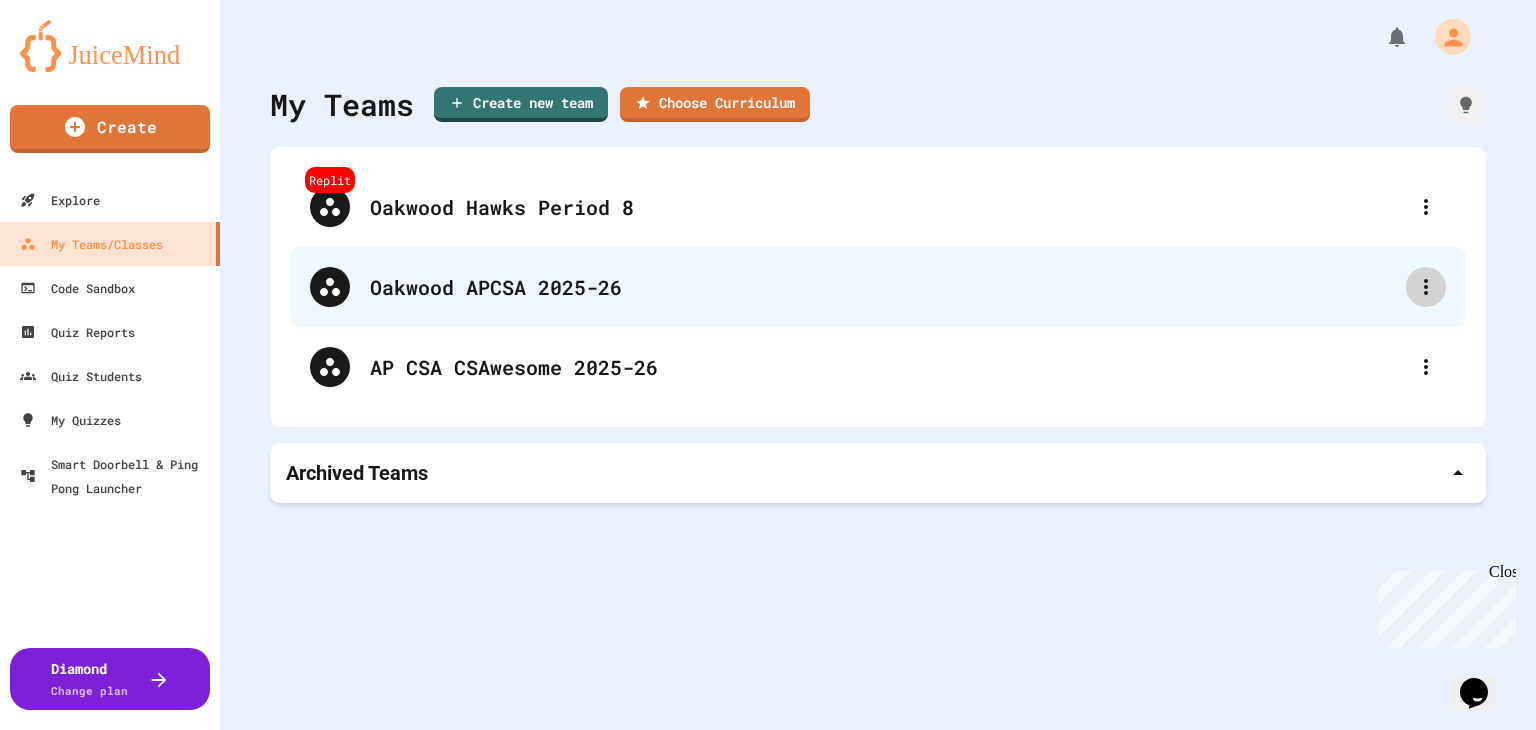 click 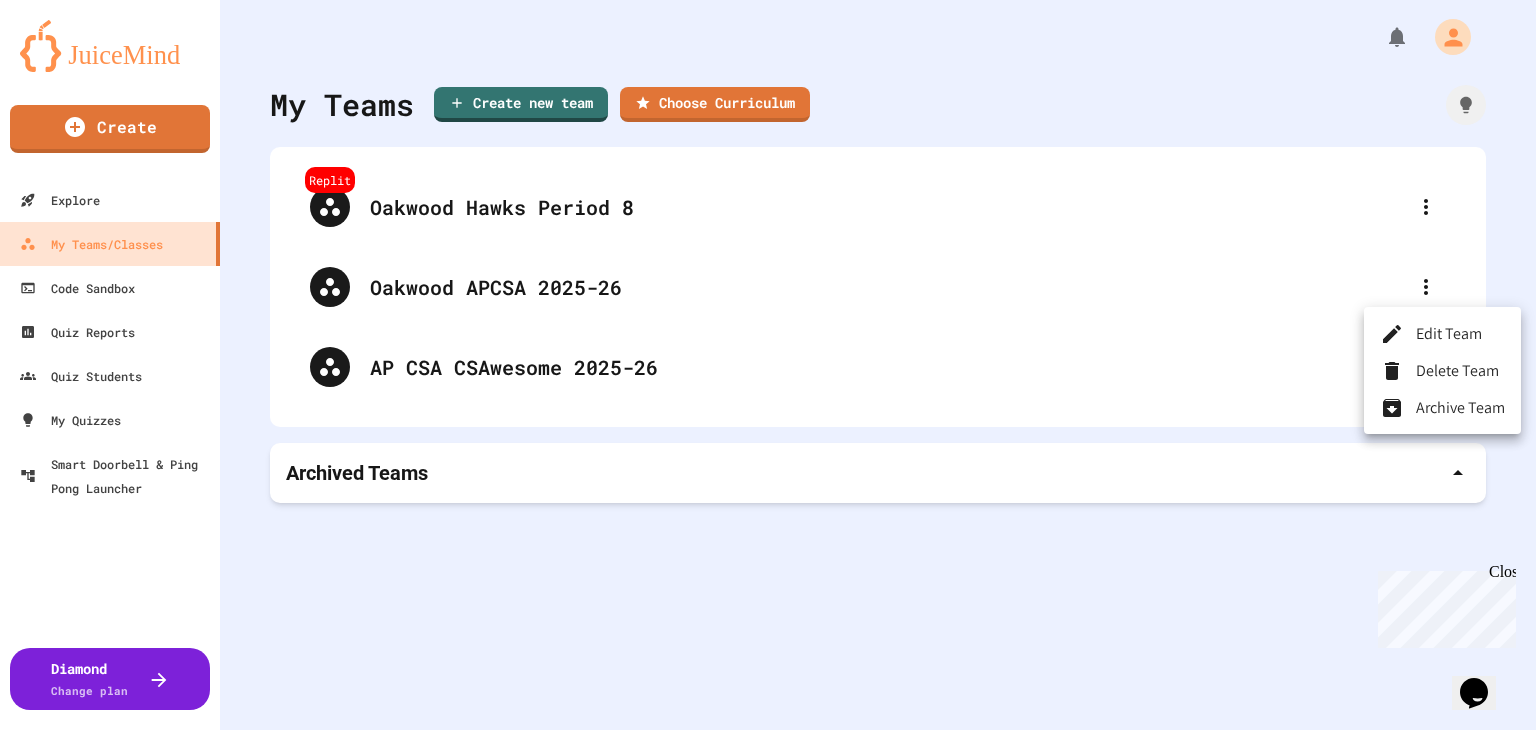 click at bounding box center [768, 365] 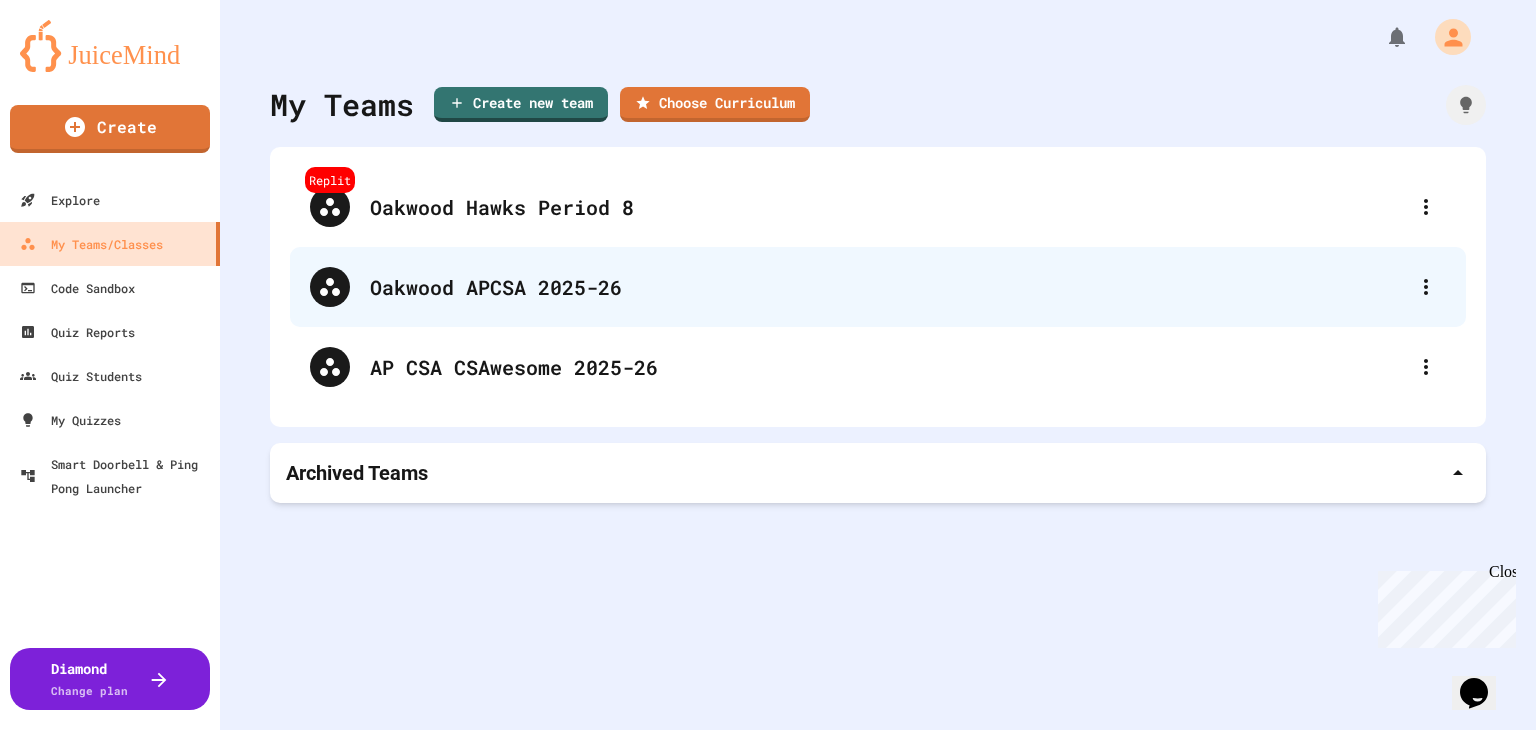click 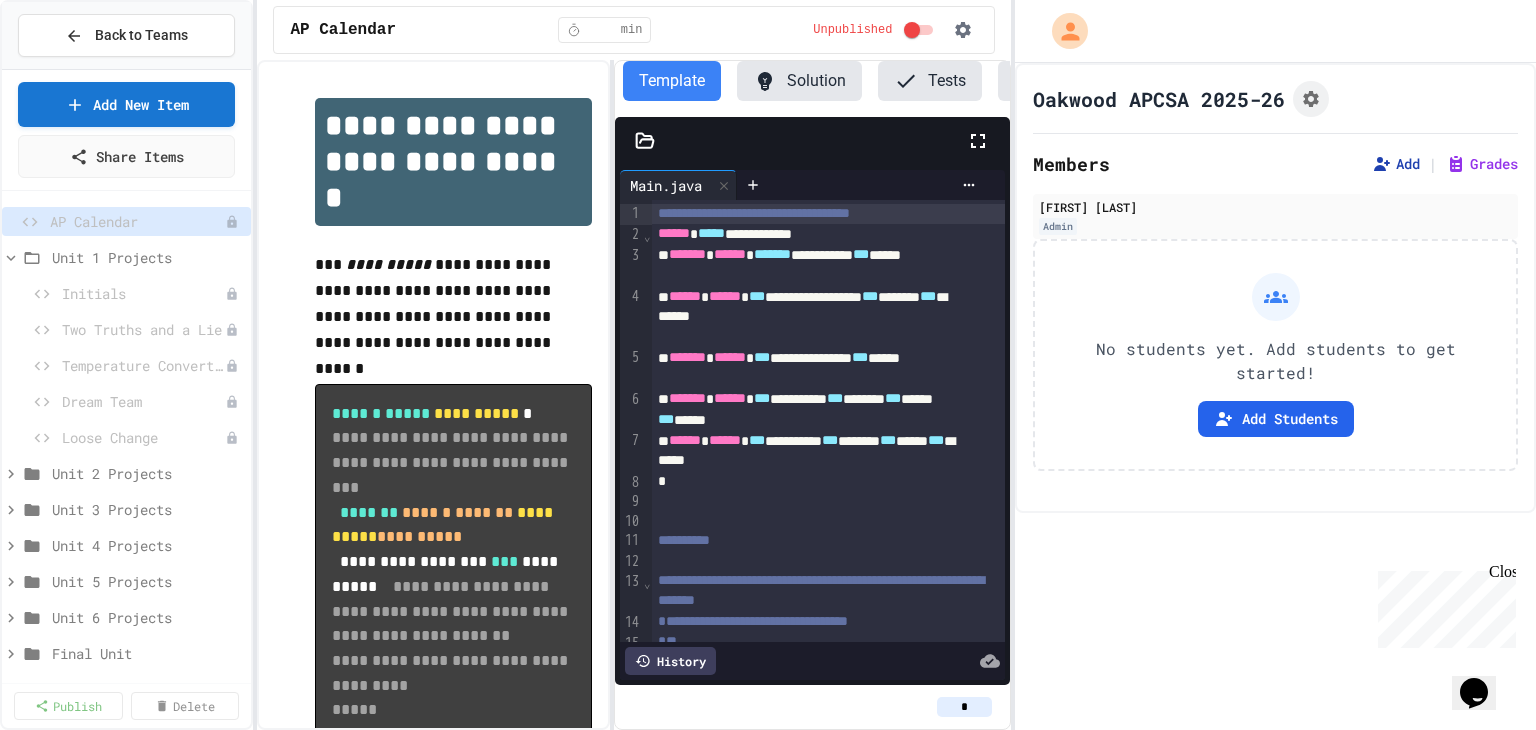 click 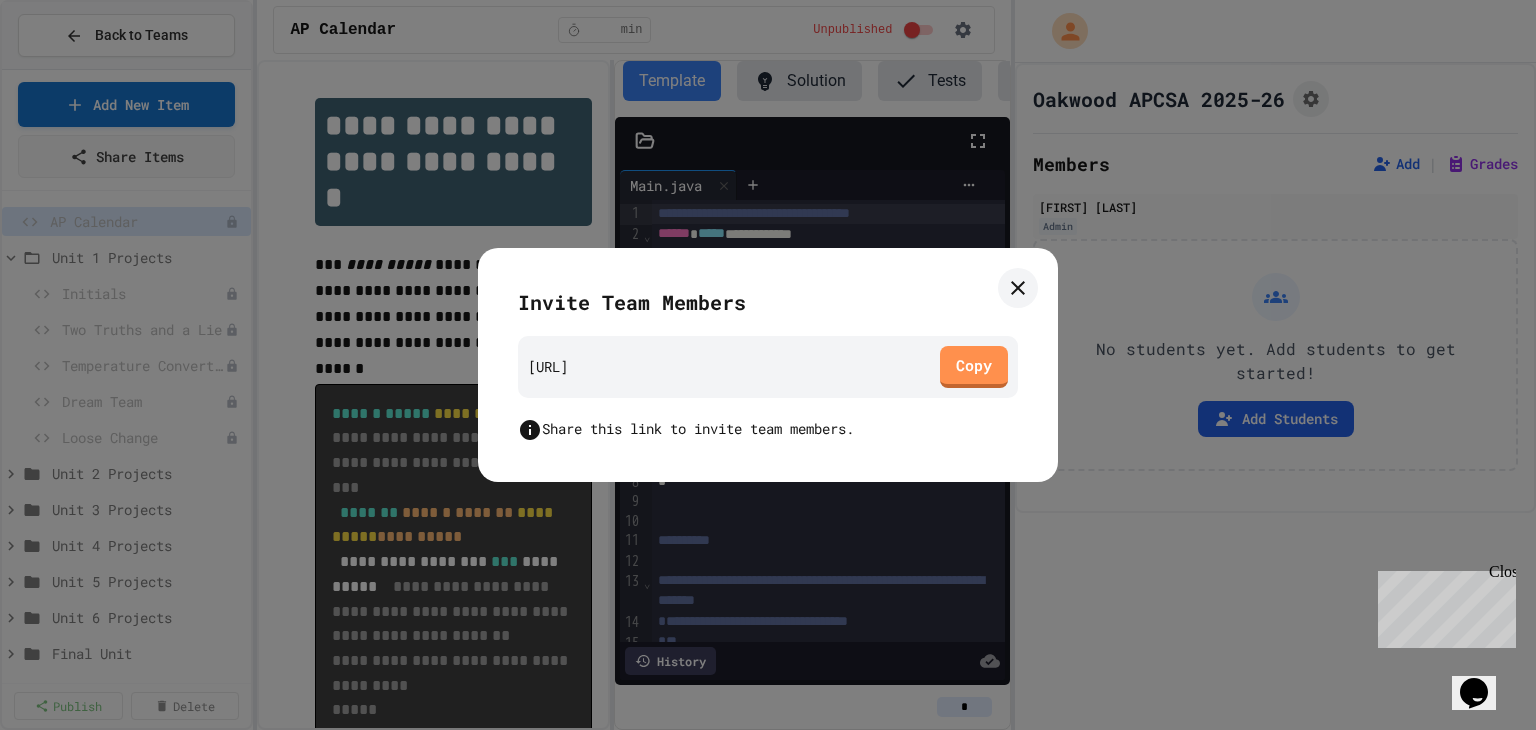 click on "[URL]" at bounding box center (548, 366) 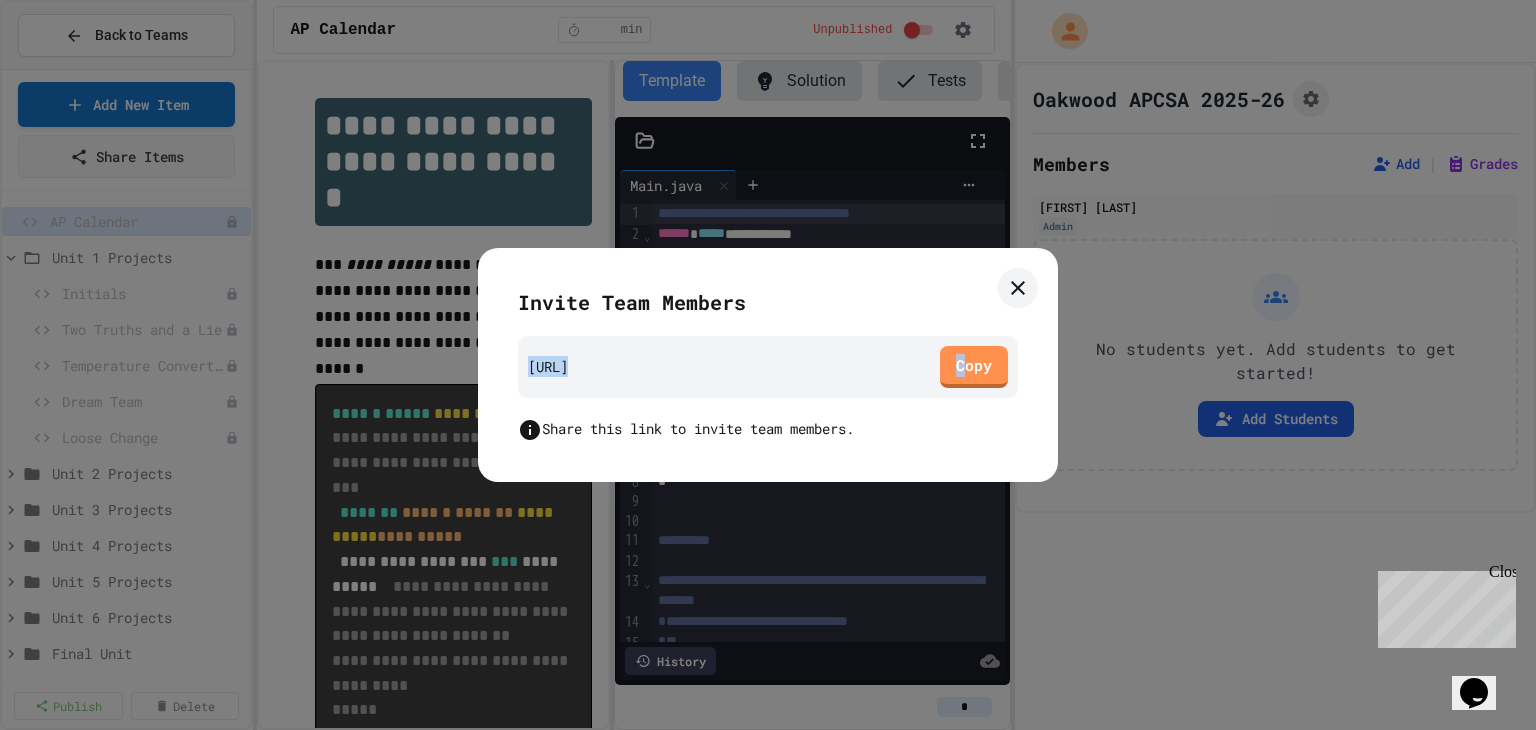 drag, startPoint x: 526, startPoint y: 365, endPoint x: 964, endPoint y: 396, distance: 439.09567 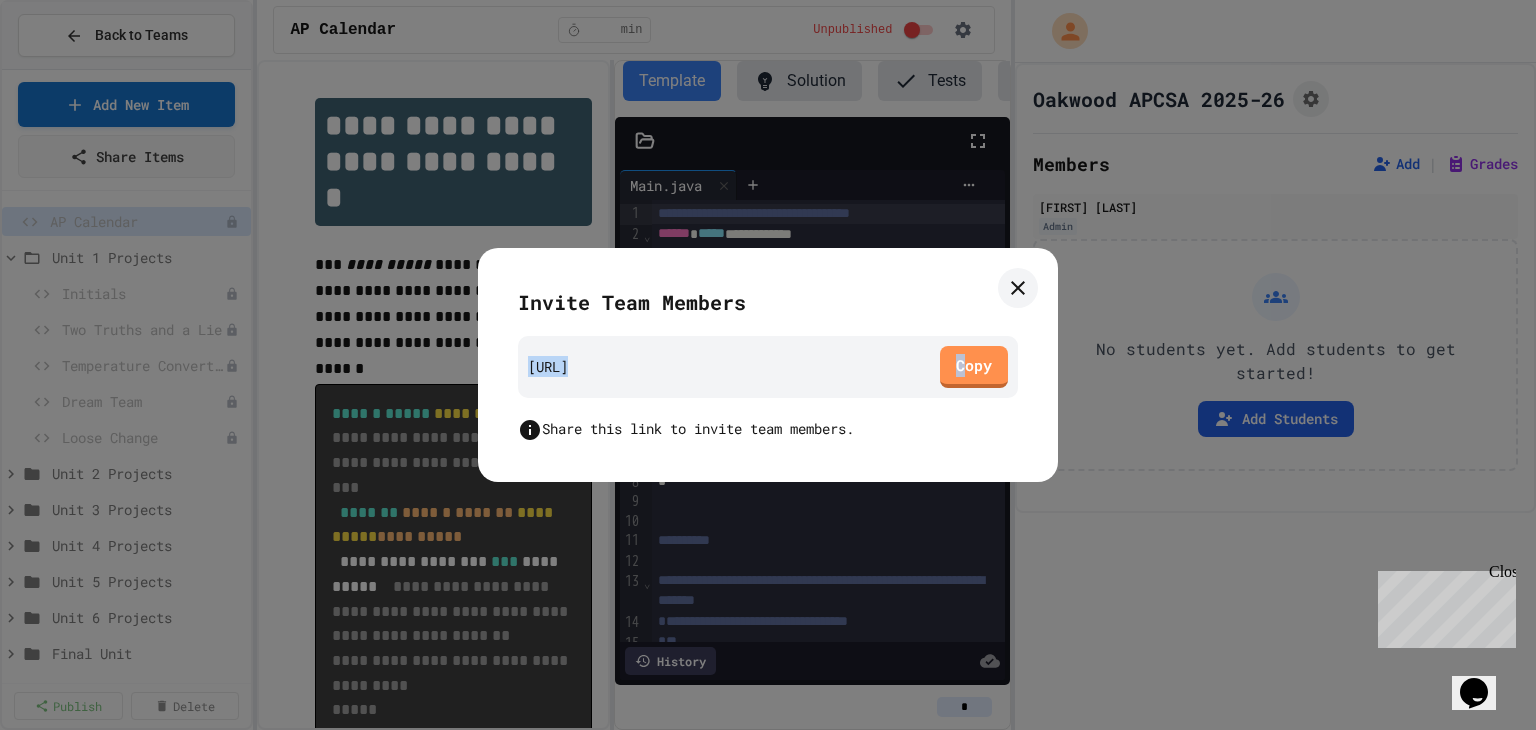 click on "[URL]" at bounding box center [768, 367] 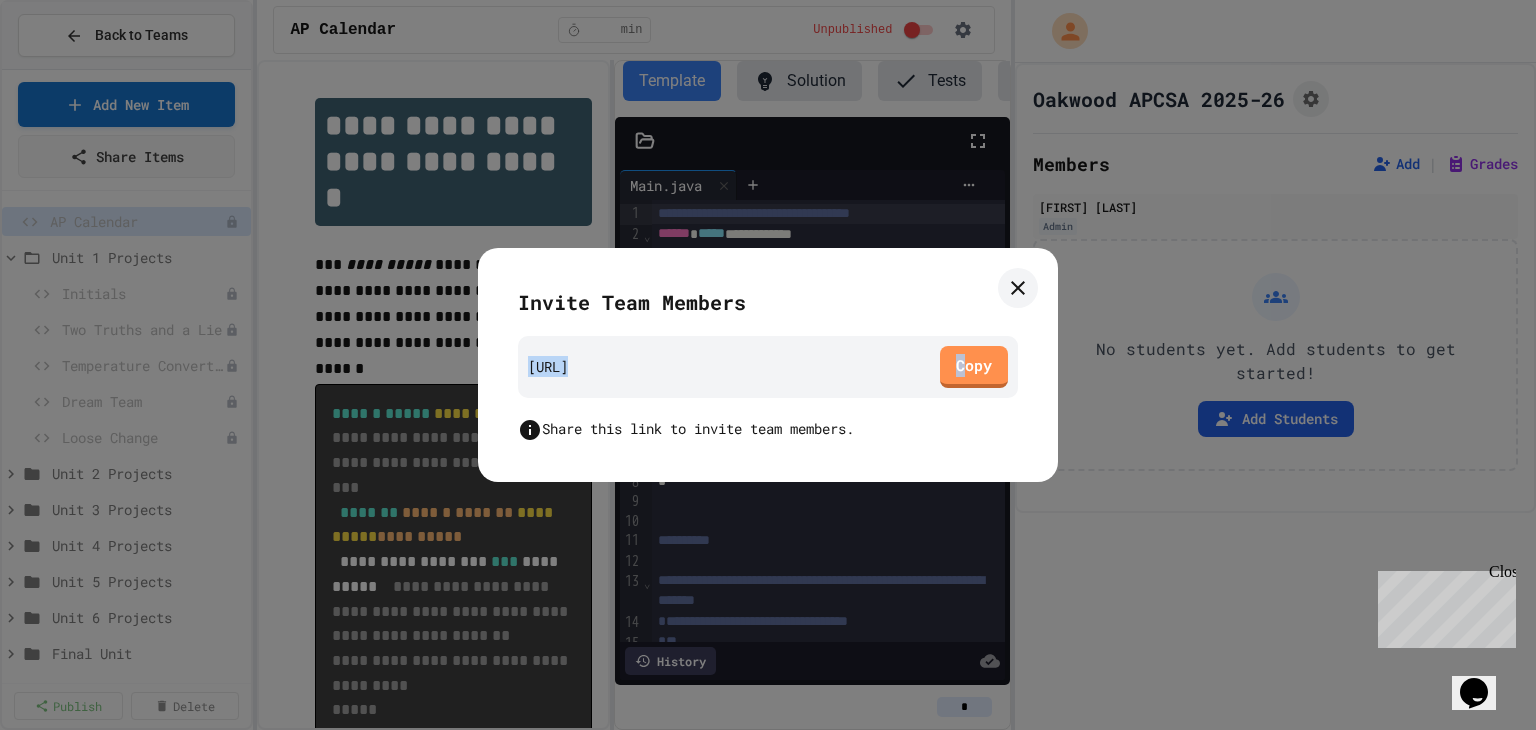 copy on "[URL] [LETTER]" 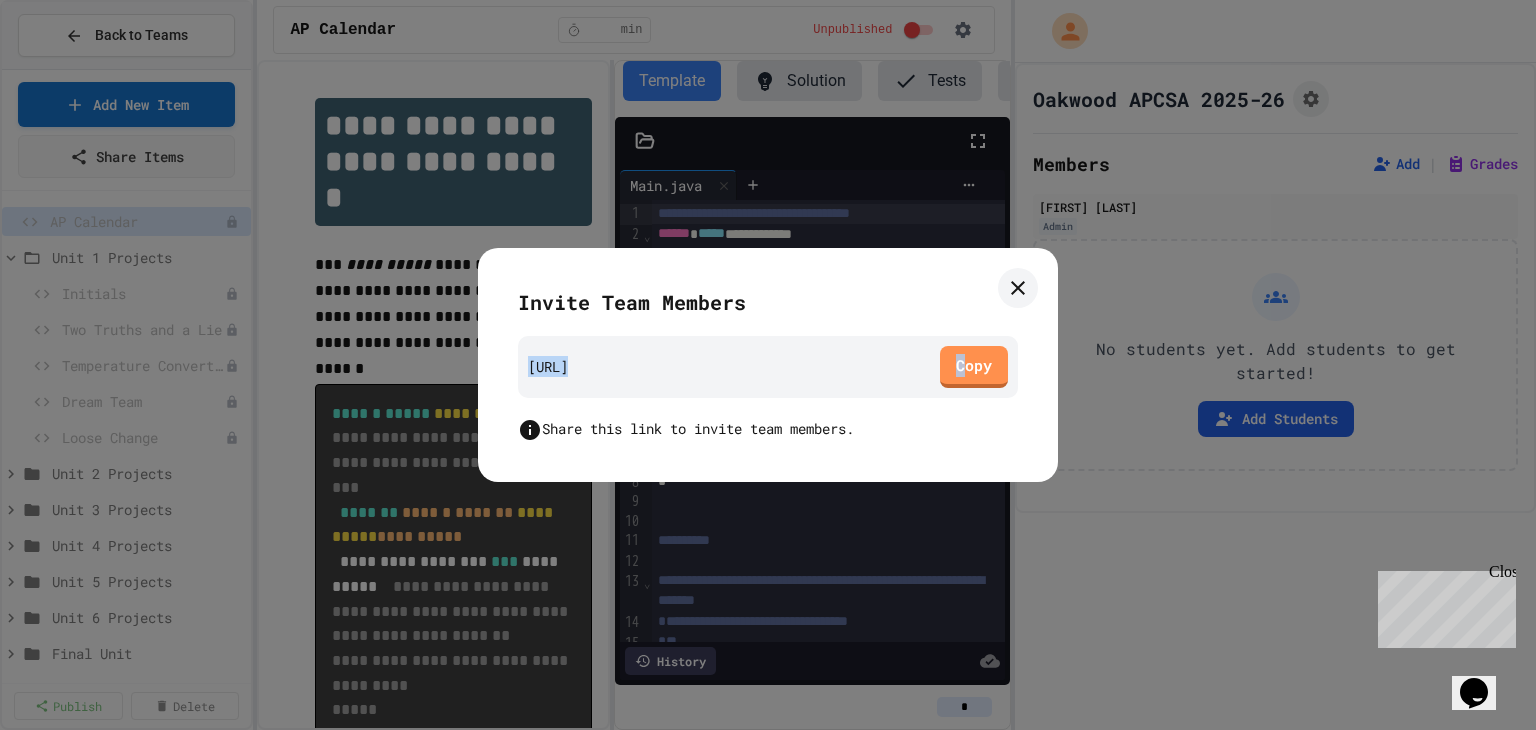 click 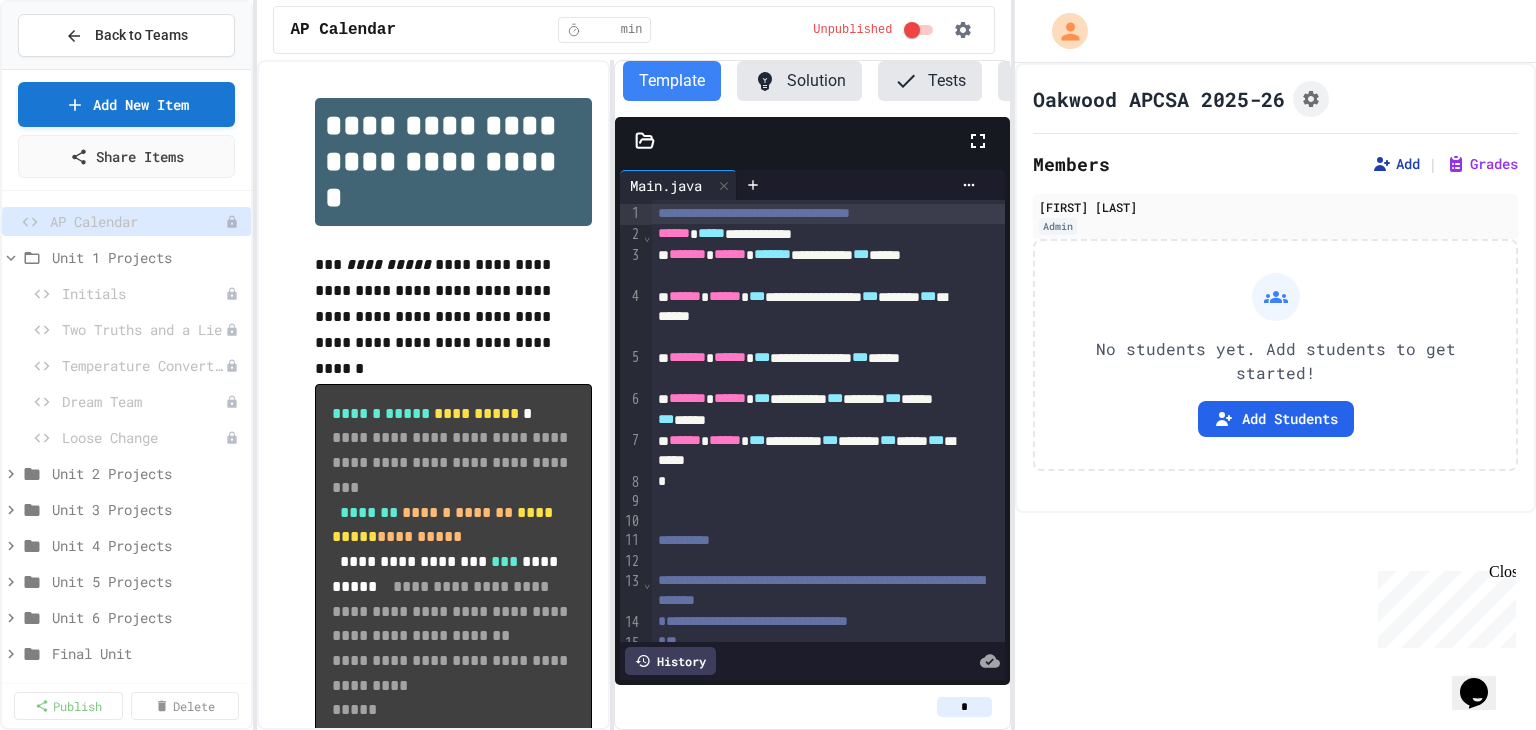 click 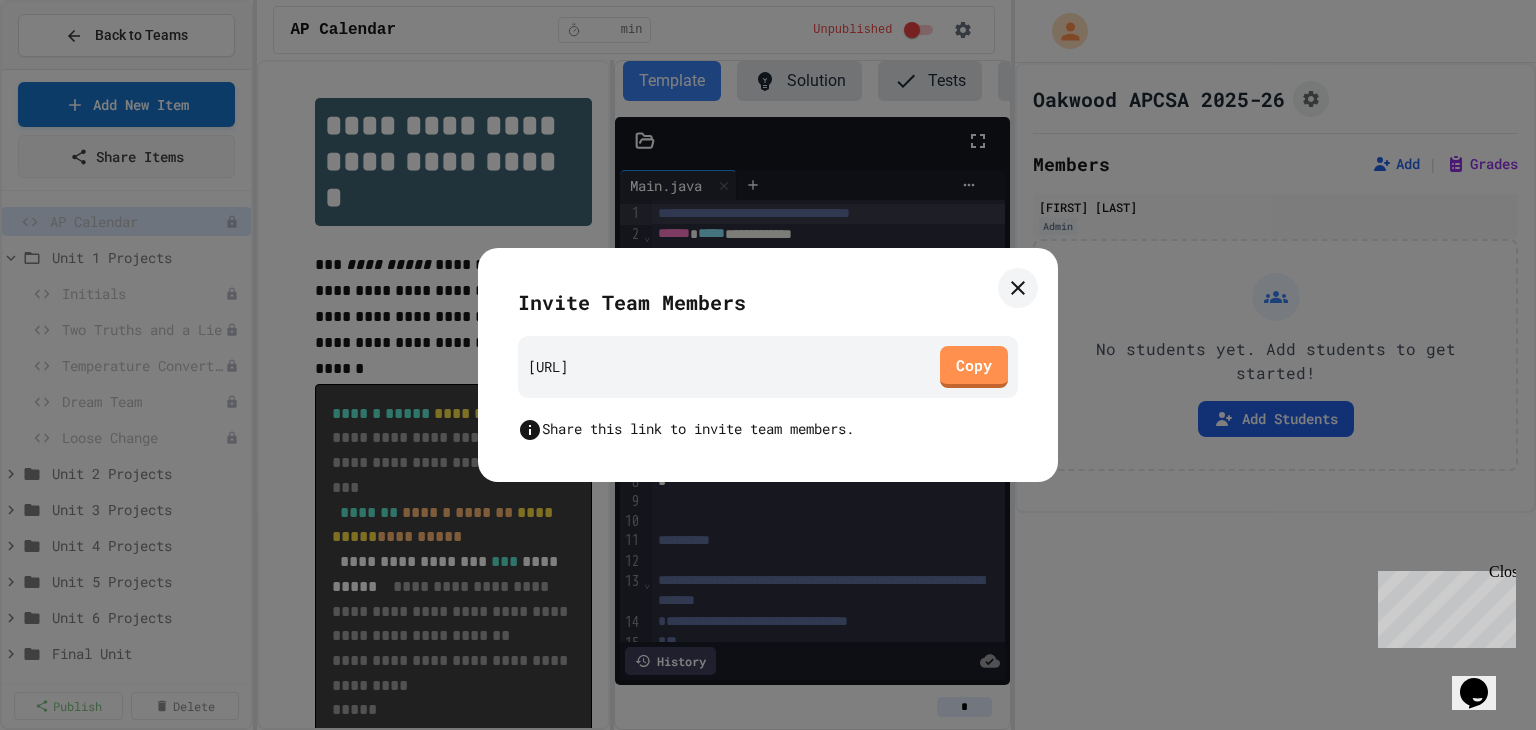 click on "[URL]" at bounding box center (548, 366) 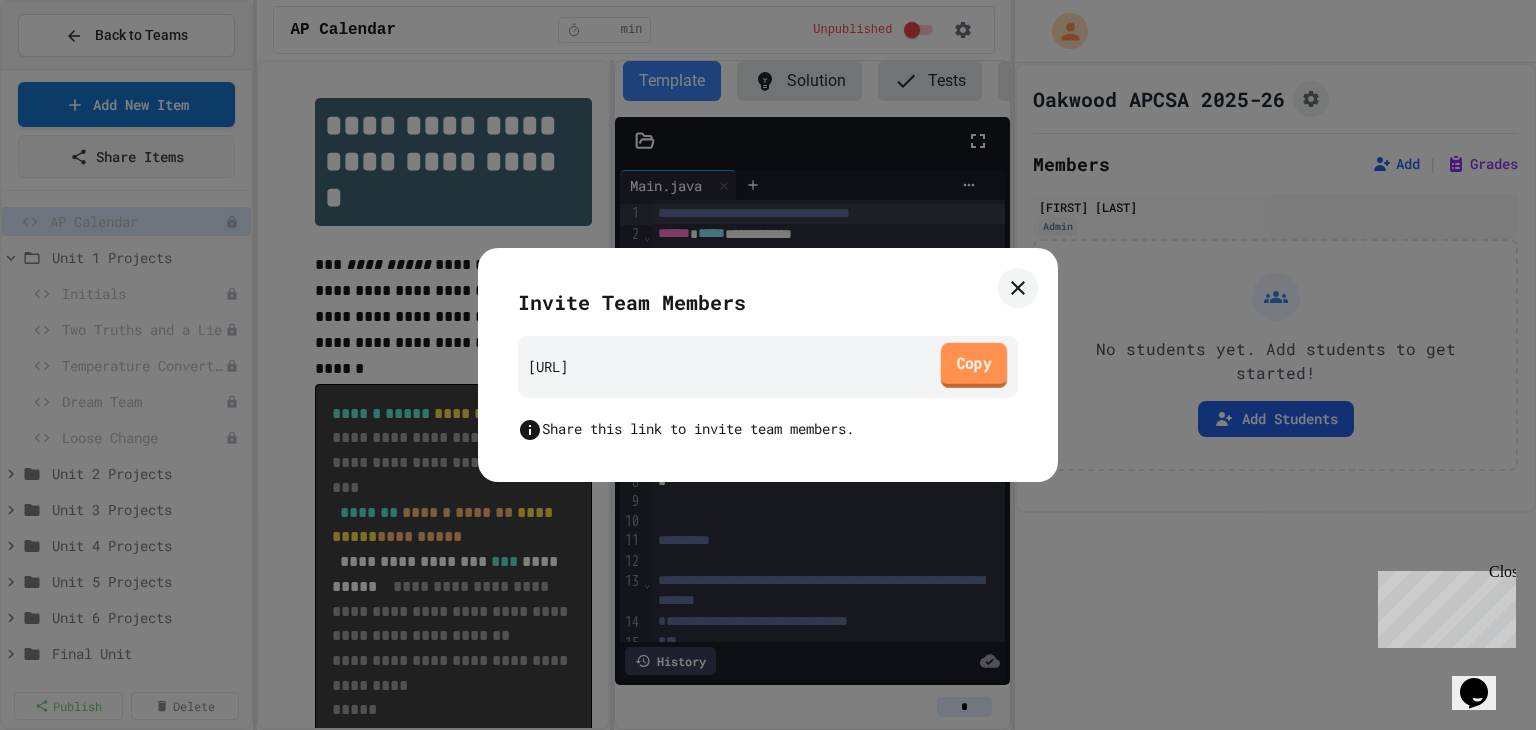 click on "Copy" at bounding box center [974, 364] 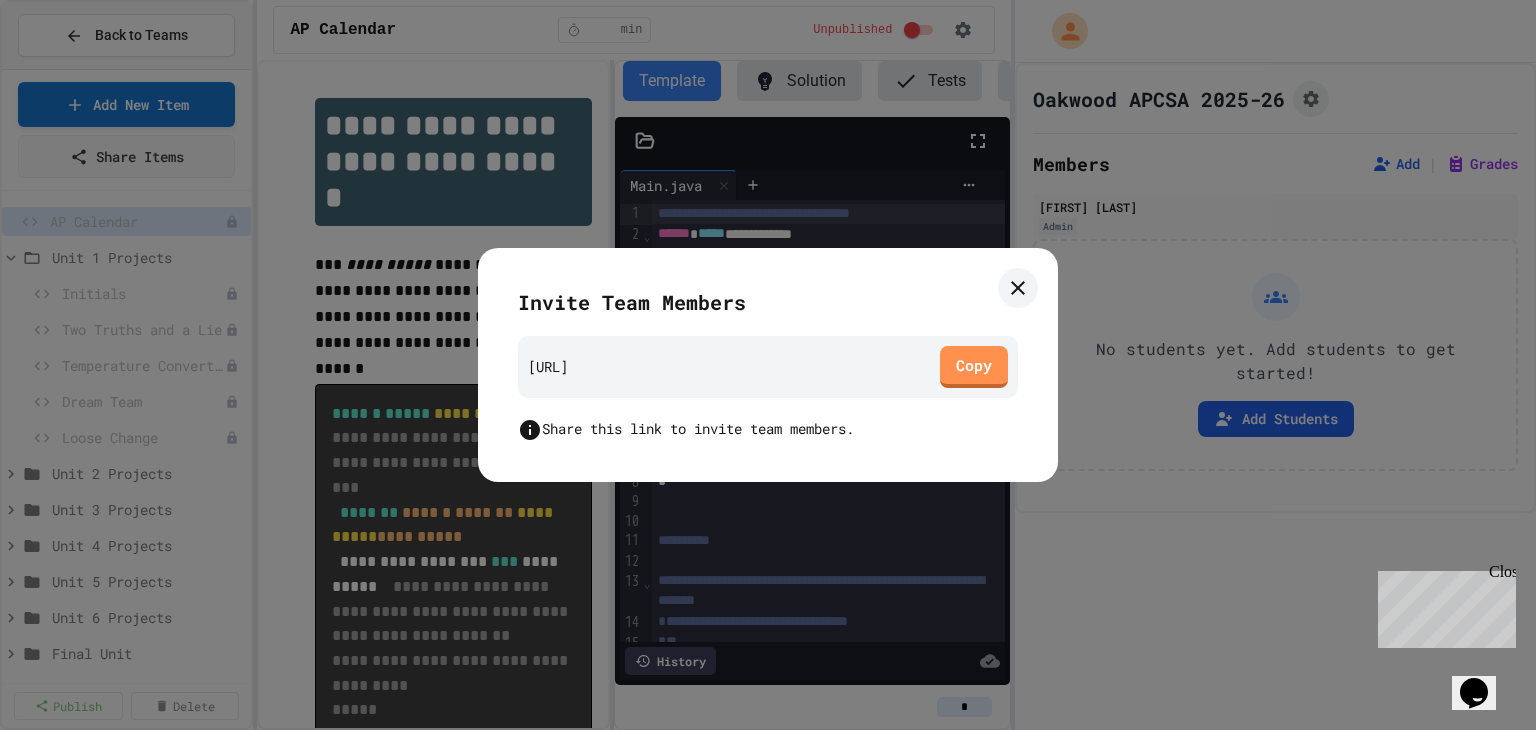 click 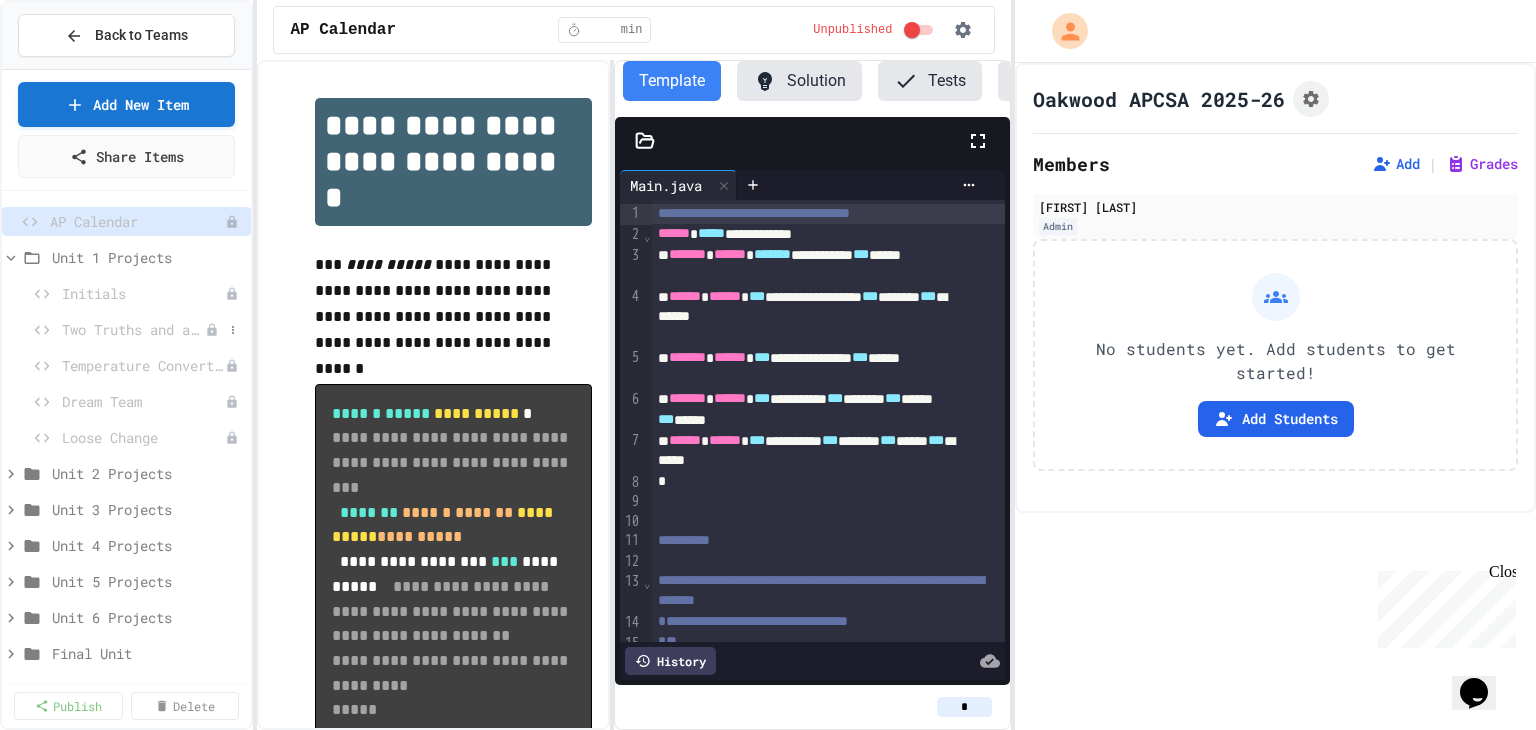 click on "Two Truths and a Lie" at bounding box center (133, 329) 